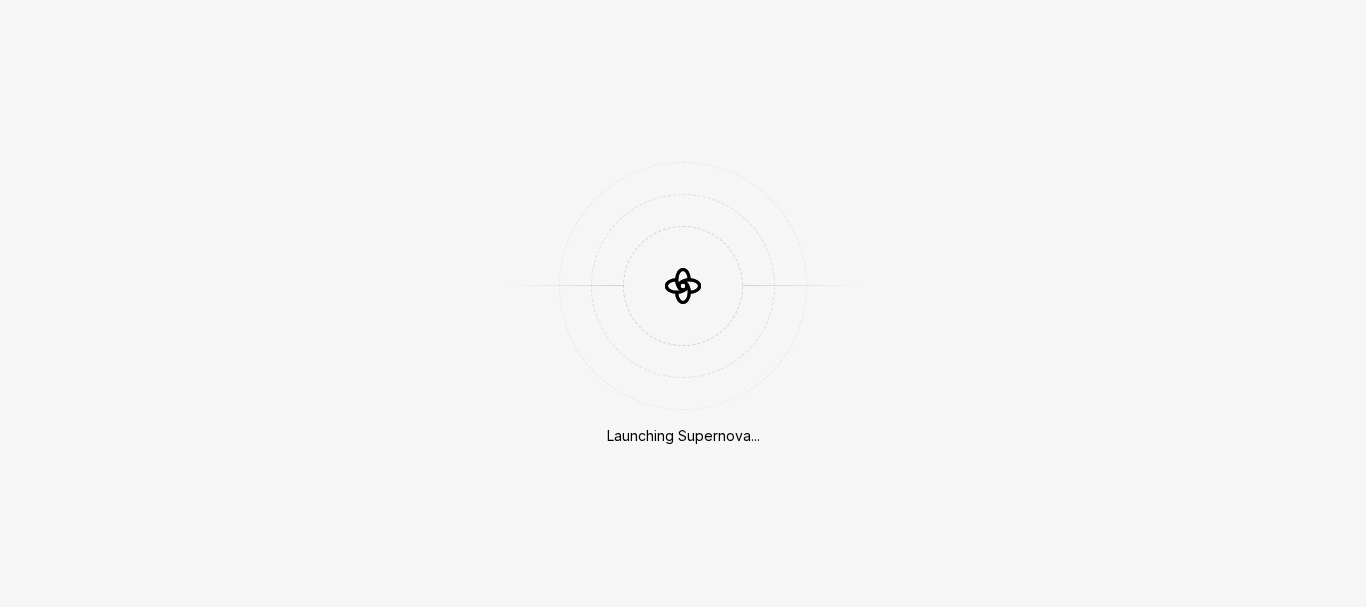 scroll, scrollTop: 0, scrollLeft: 0, axis: both 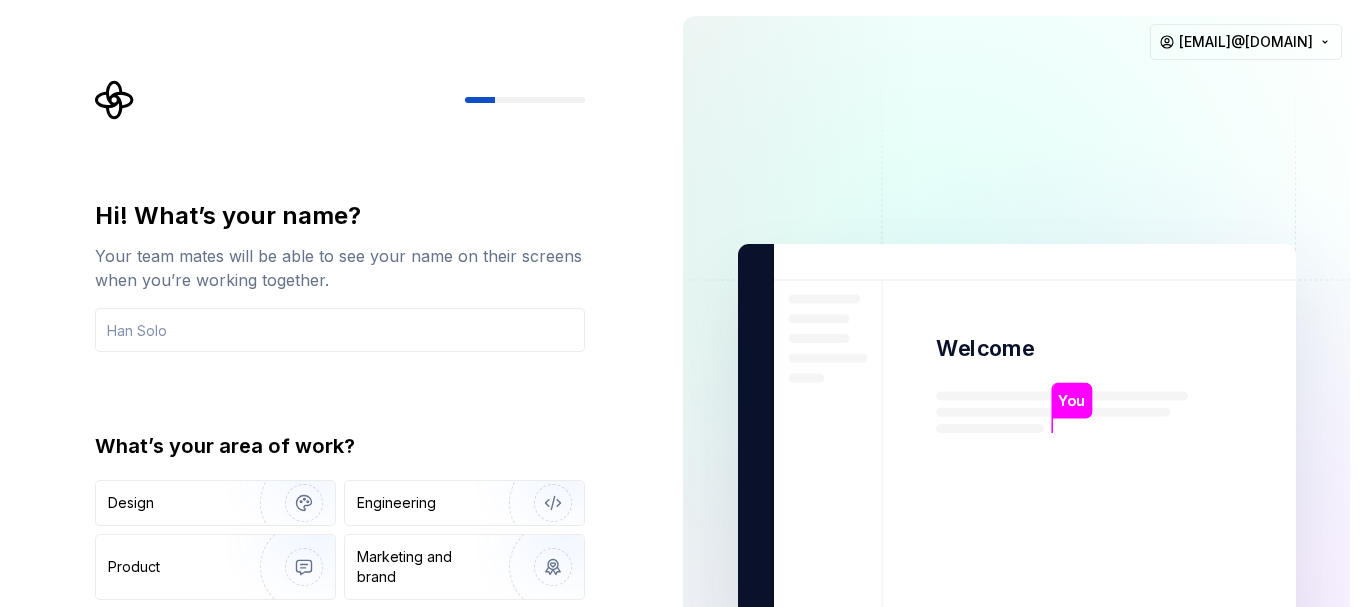 click on "You Welcome You T B +3 [NAME] [LAST] [FIRST] [EMAIL]" at bounding box center (1016, 451) 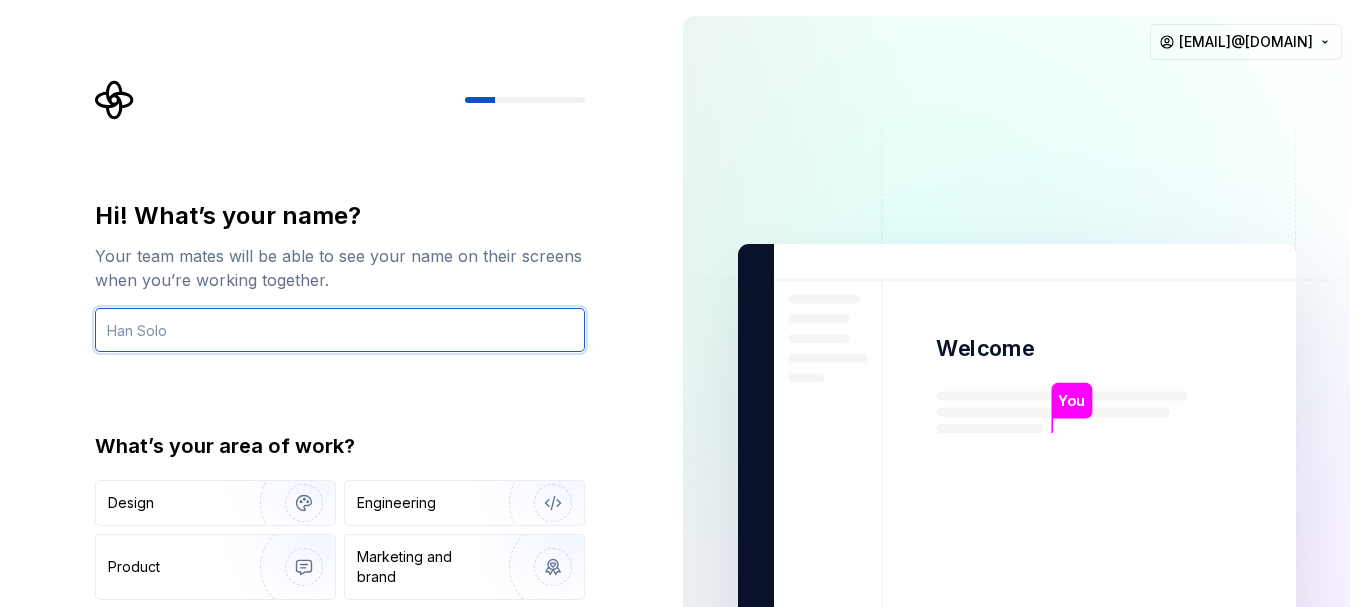 click at bounding box center [340, 330] 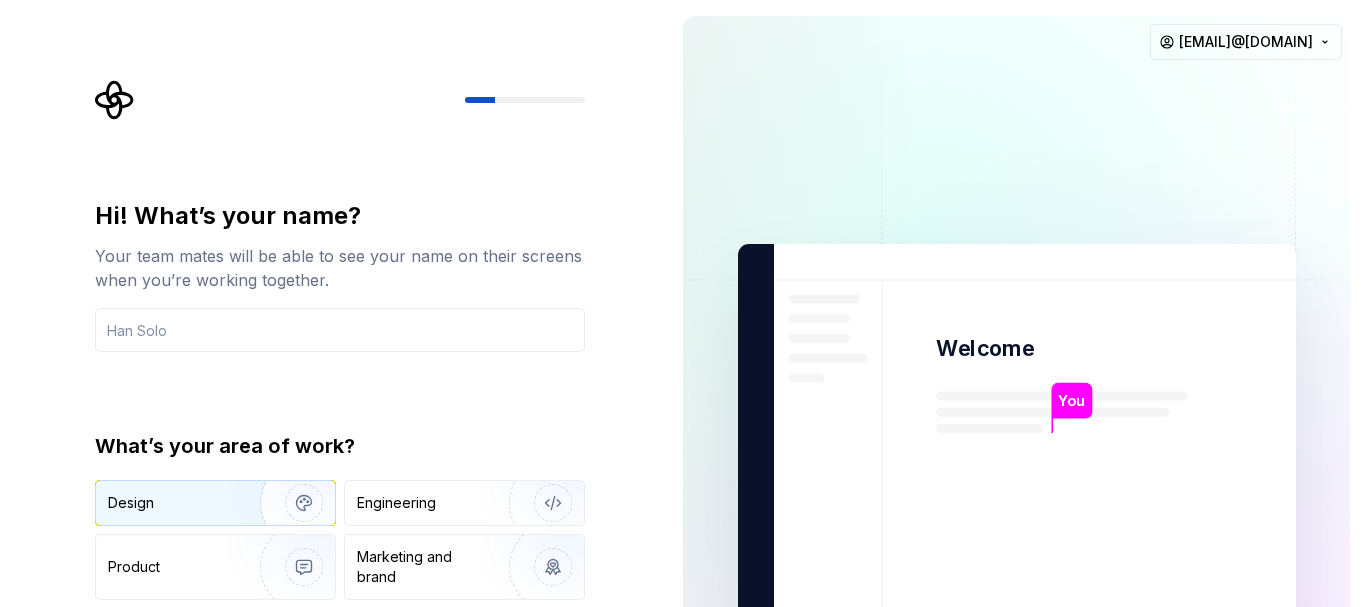 click at bounding box center (291, 503) 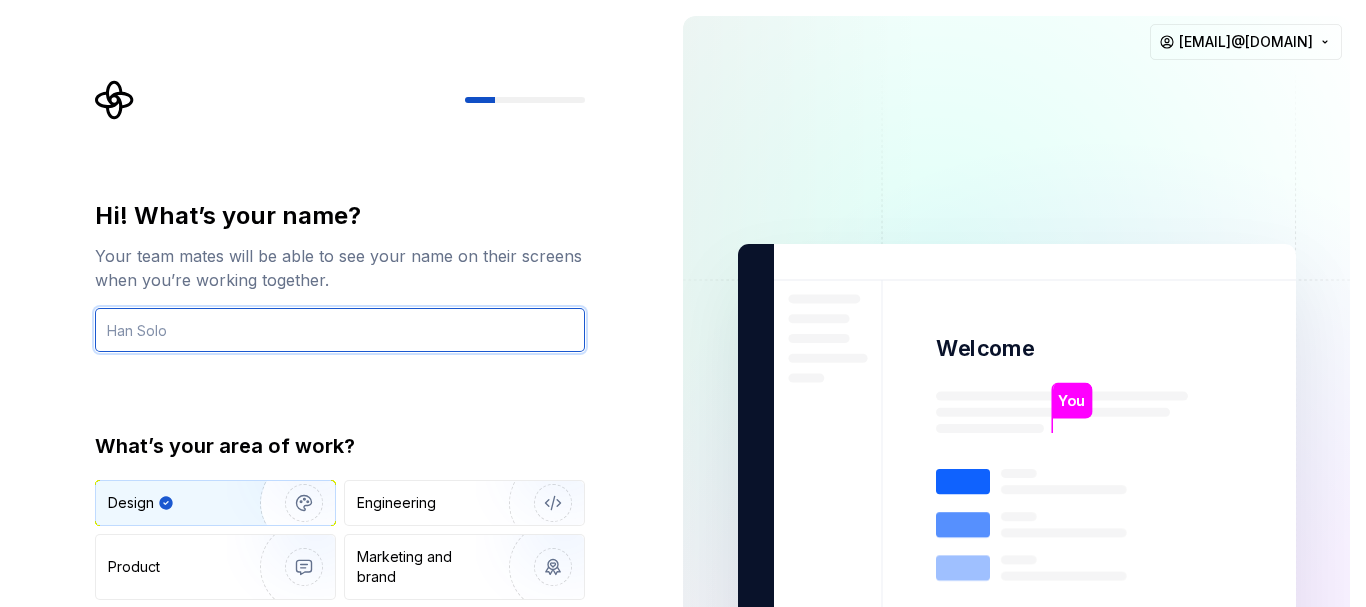 click at bounding box center (340, 330) 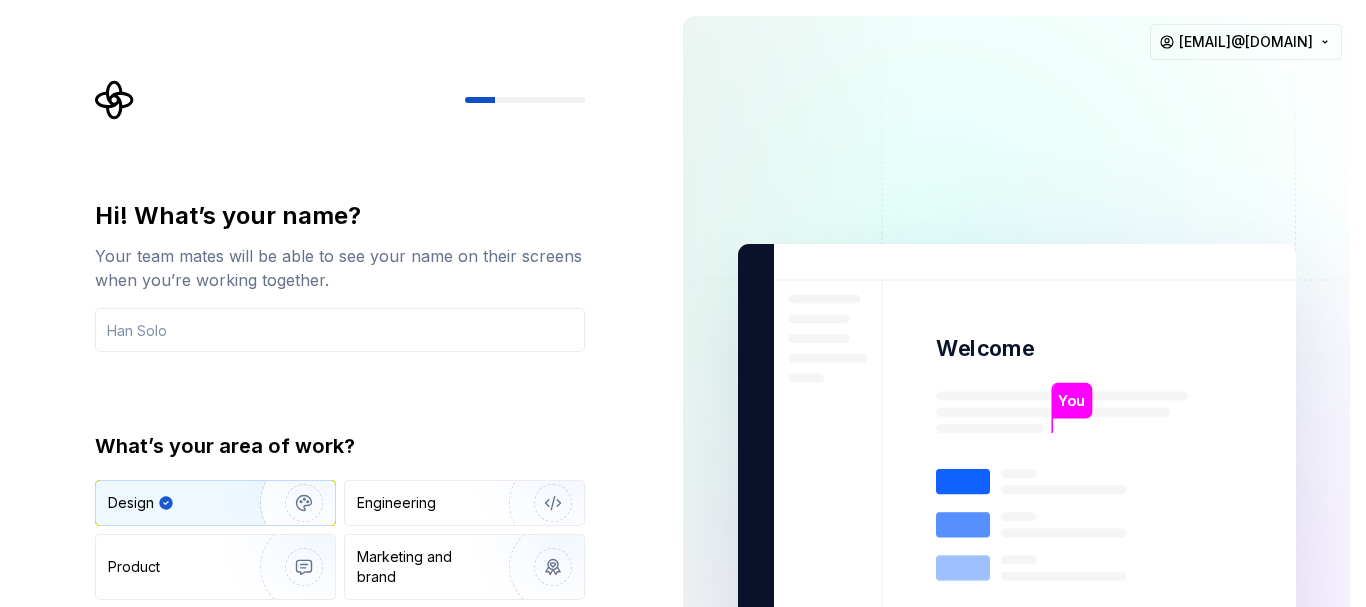 click on "You Welcome You T B +3 [NAME] [LAST] [FIRST] [EMAIL]" at bounding box center (1016, 451) 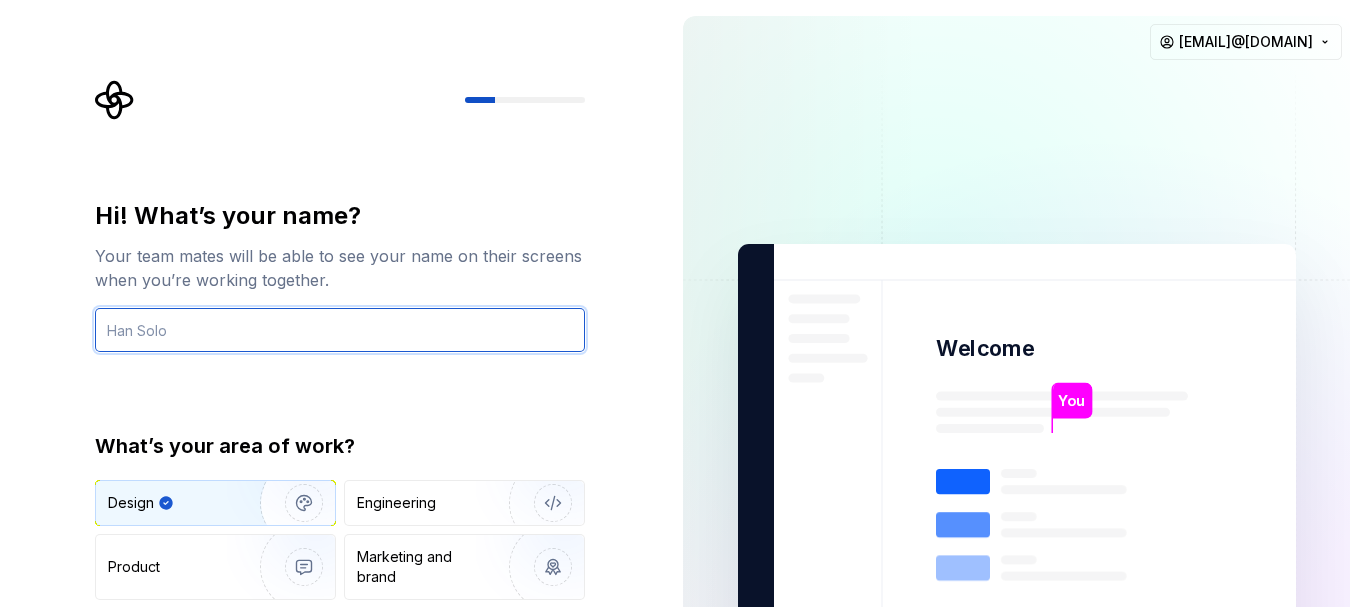 click at bounding box center [340, 330] 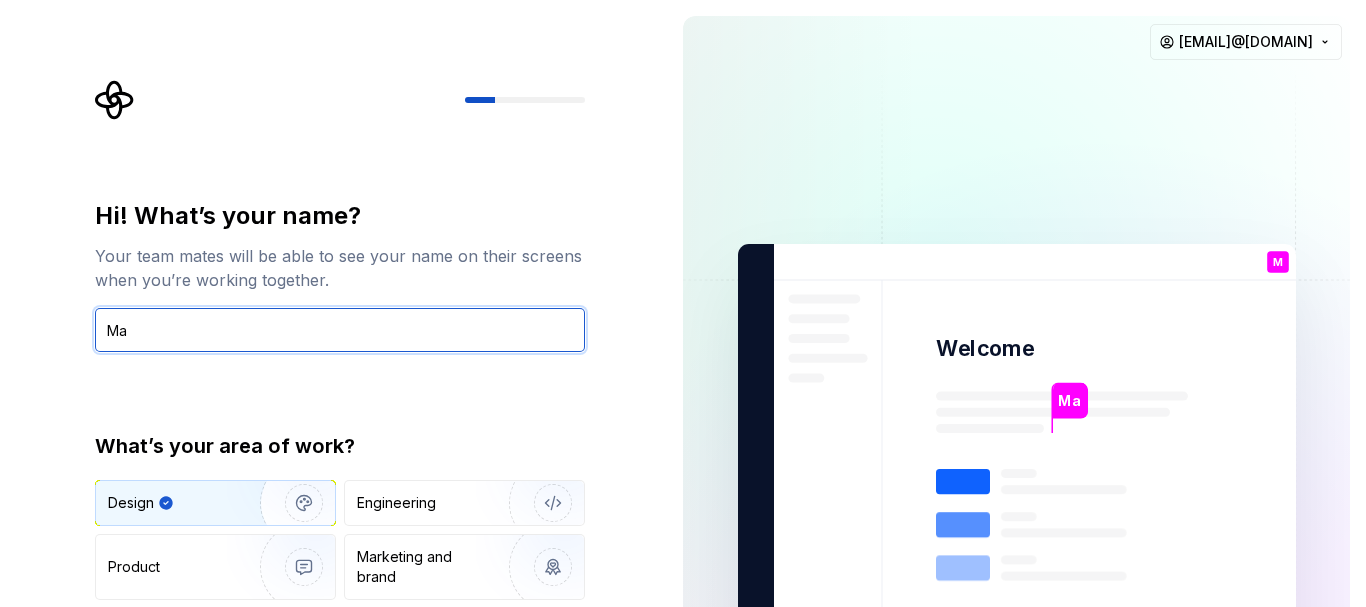 type on "M" 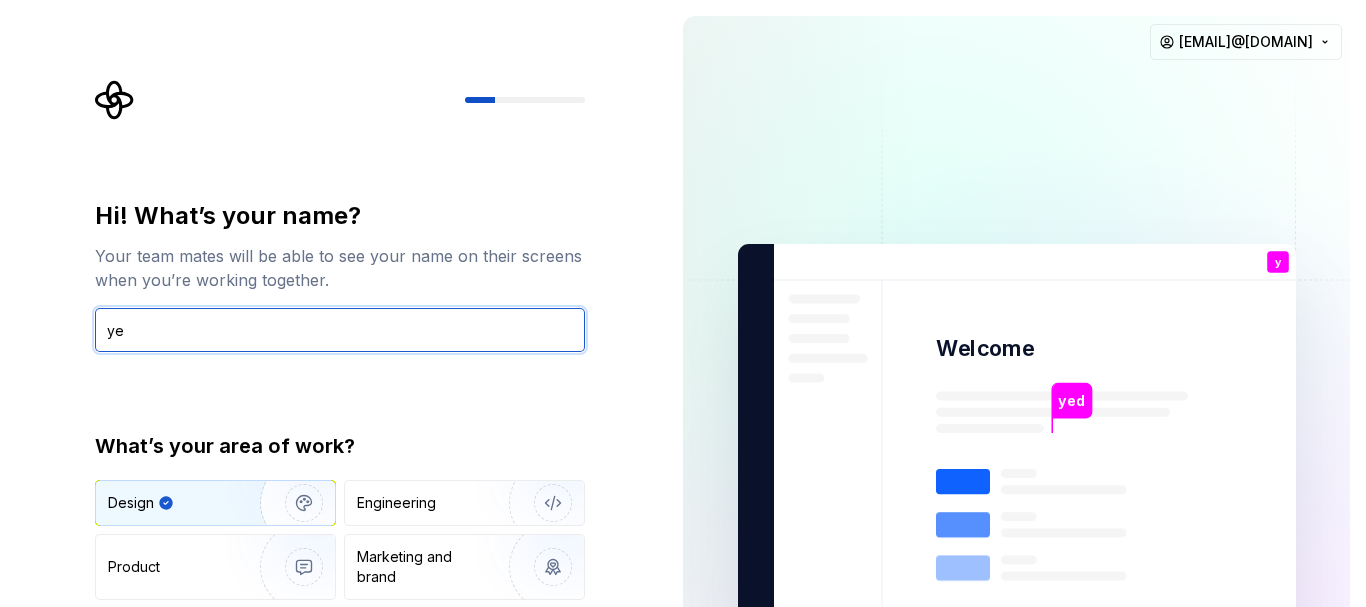 type on "y" 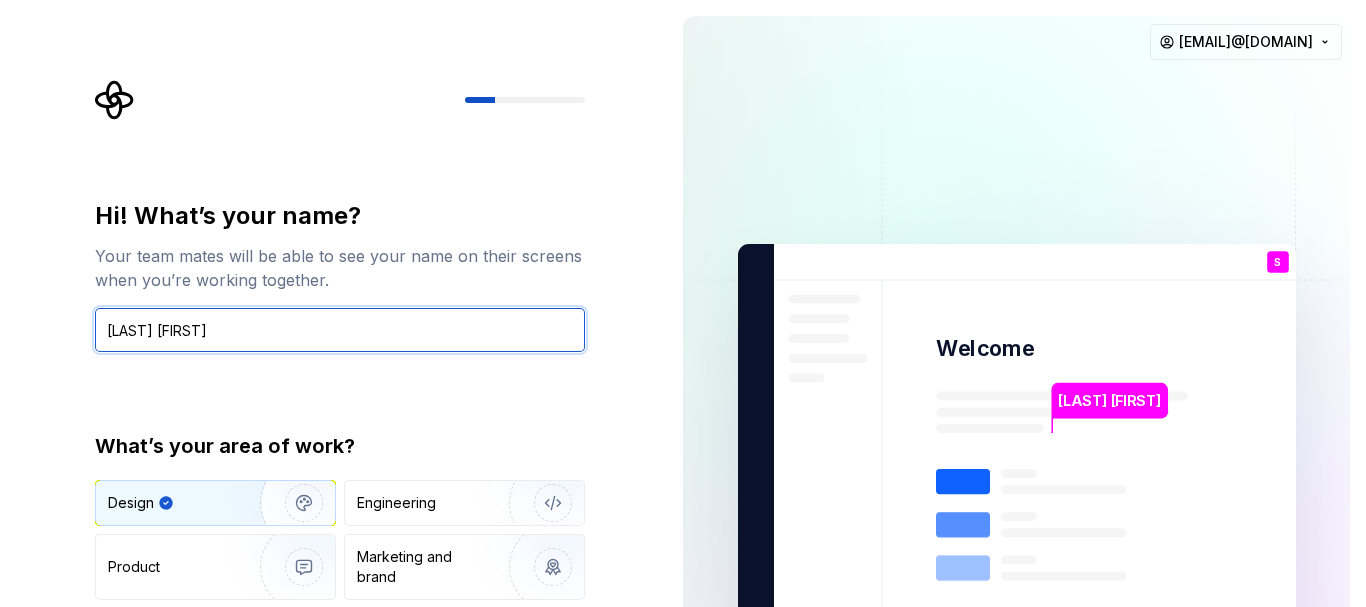 type on "[LAST] [FIRST]" 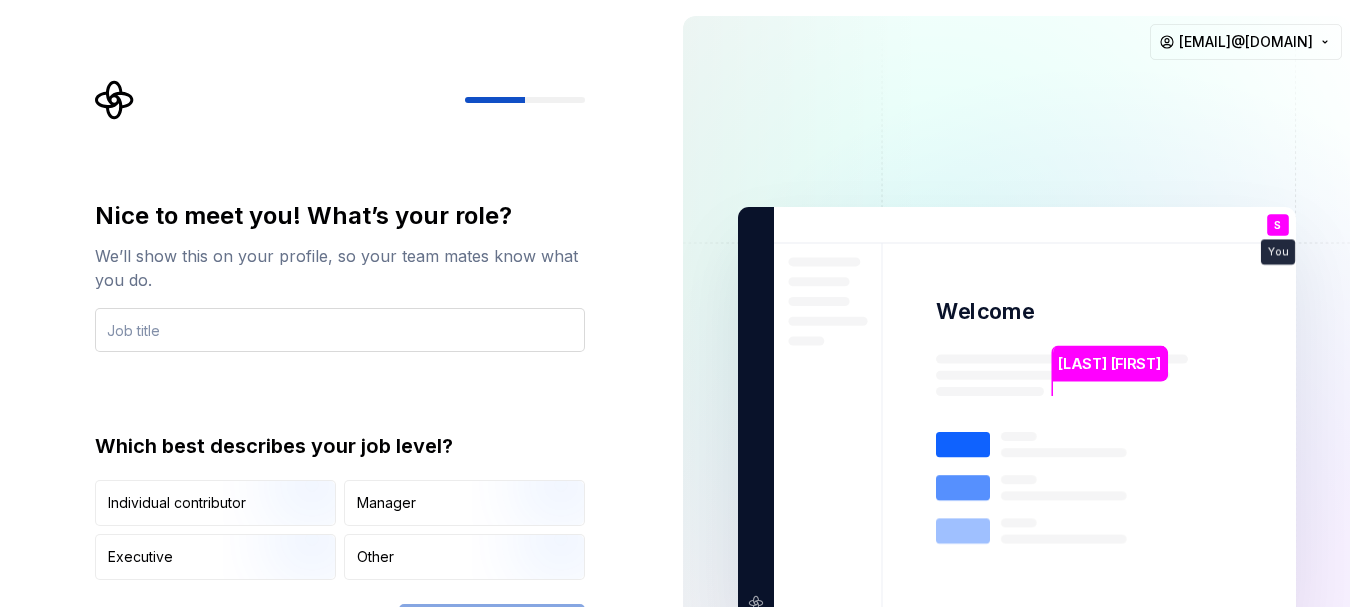click at bounding box center [340, 330] 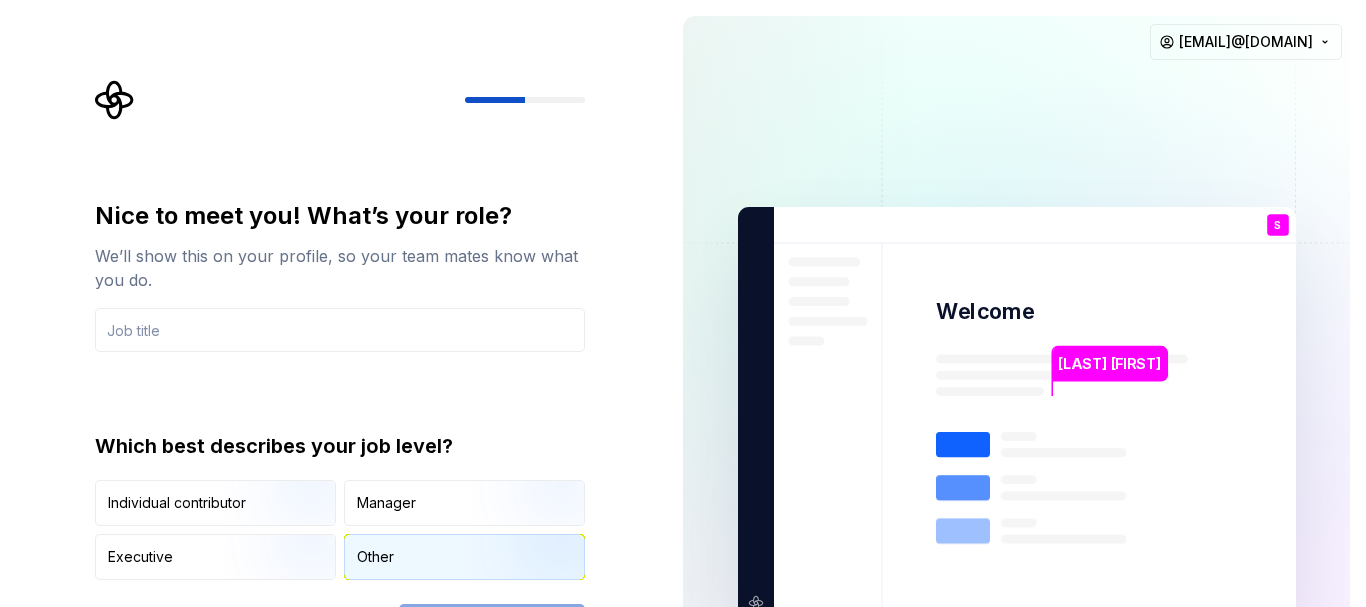 click on "Other" at bounding box center (464, 557) 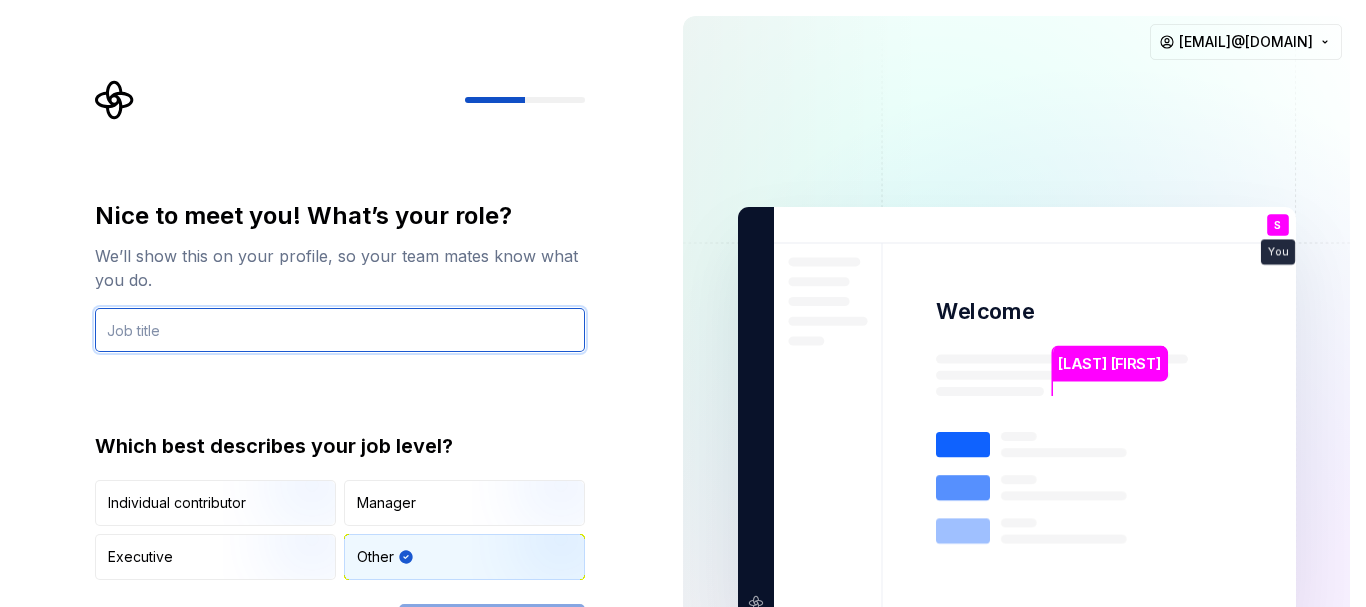 click at bounding box center [340, 330] 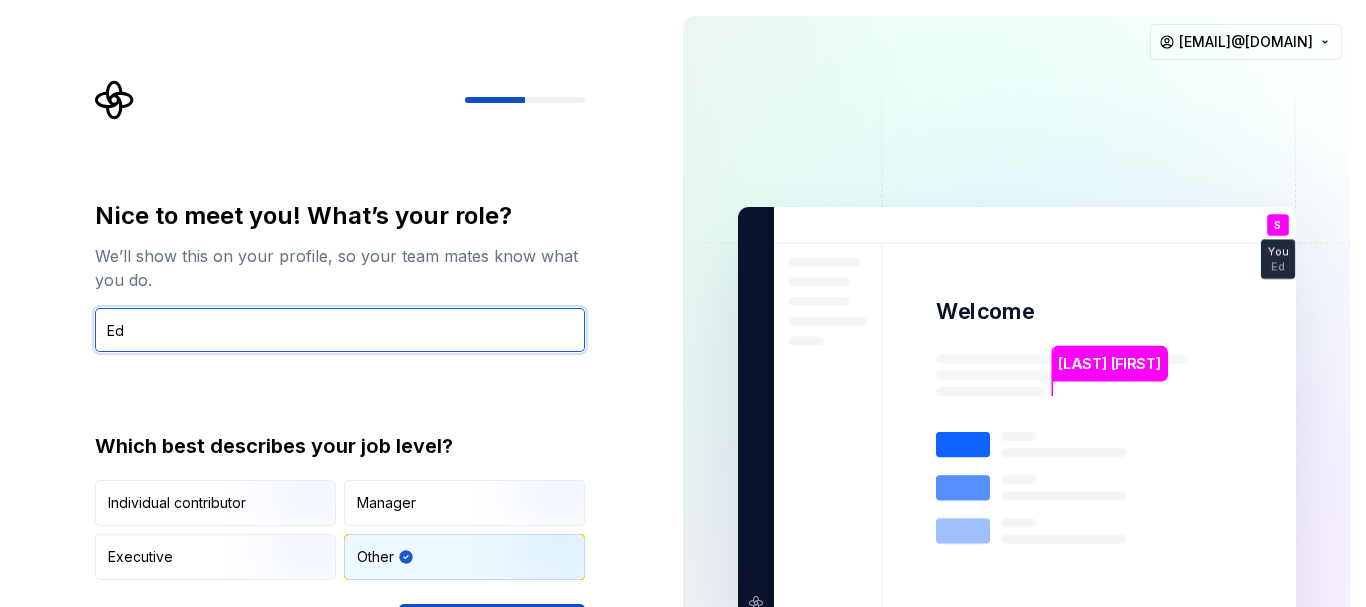 type on "E" 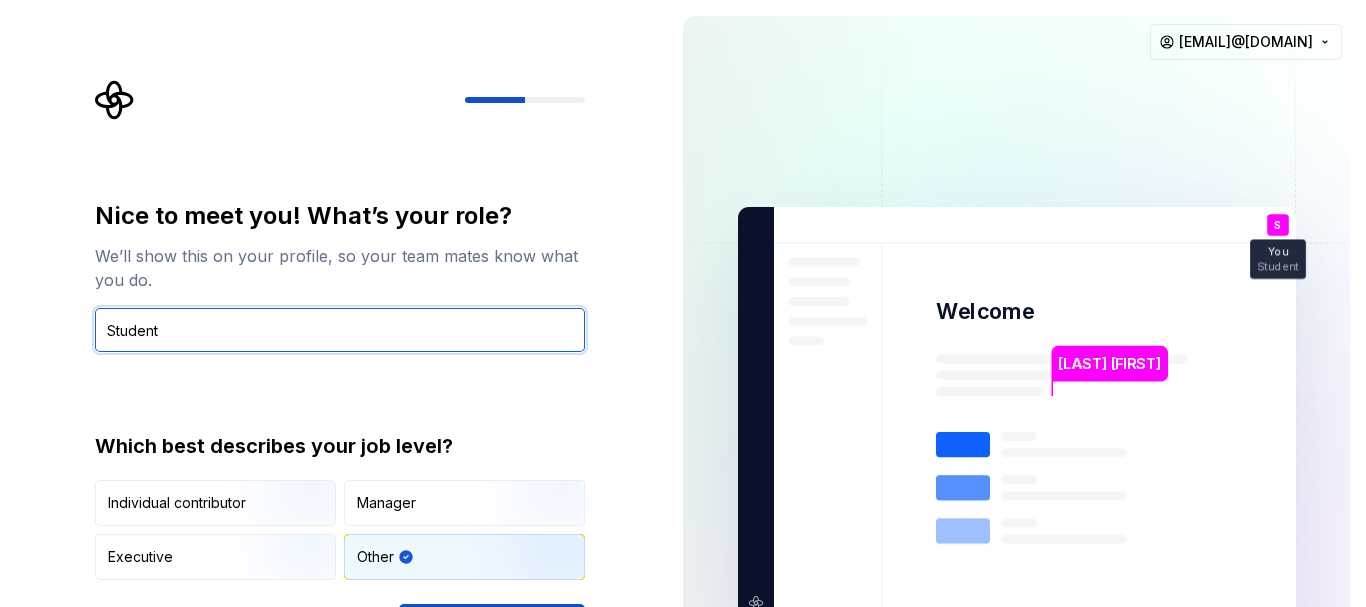 type on "Student" 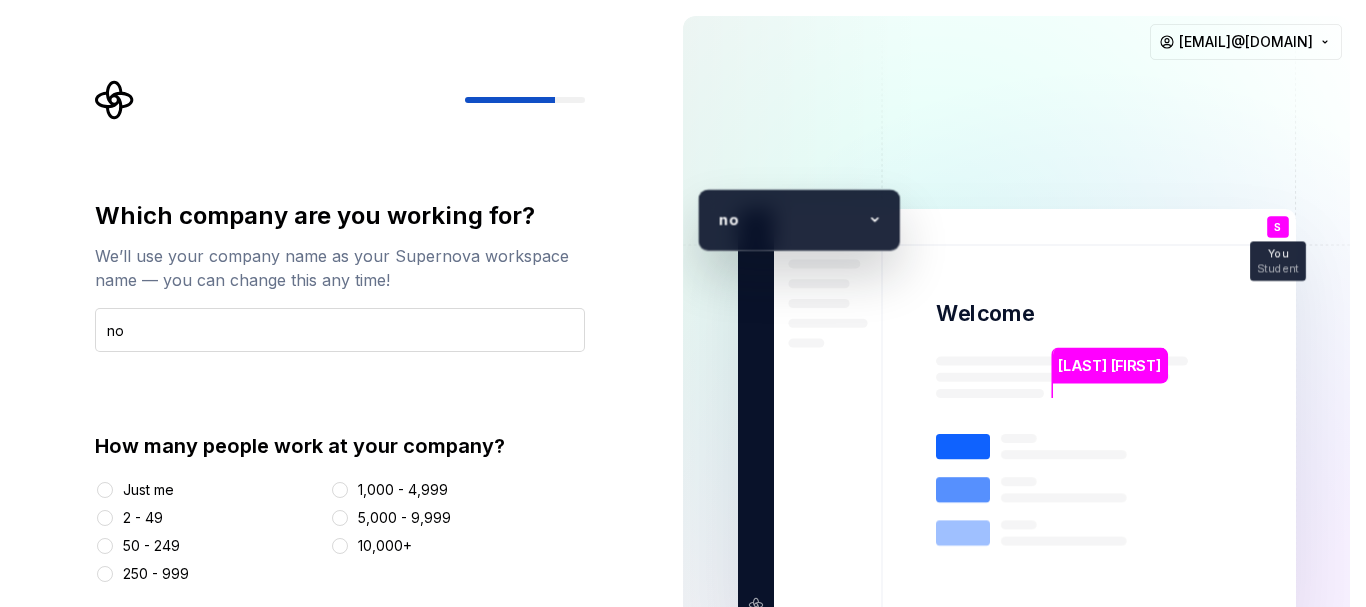 type on "n" 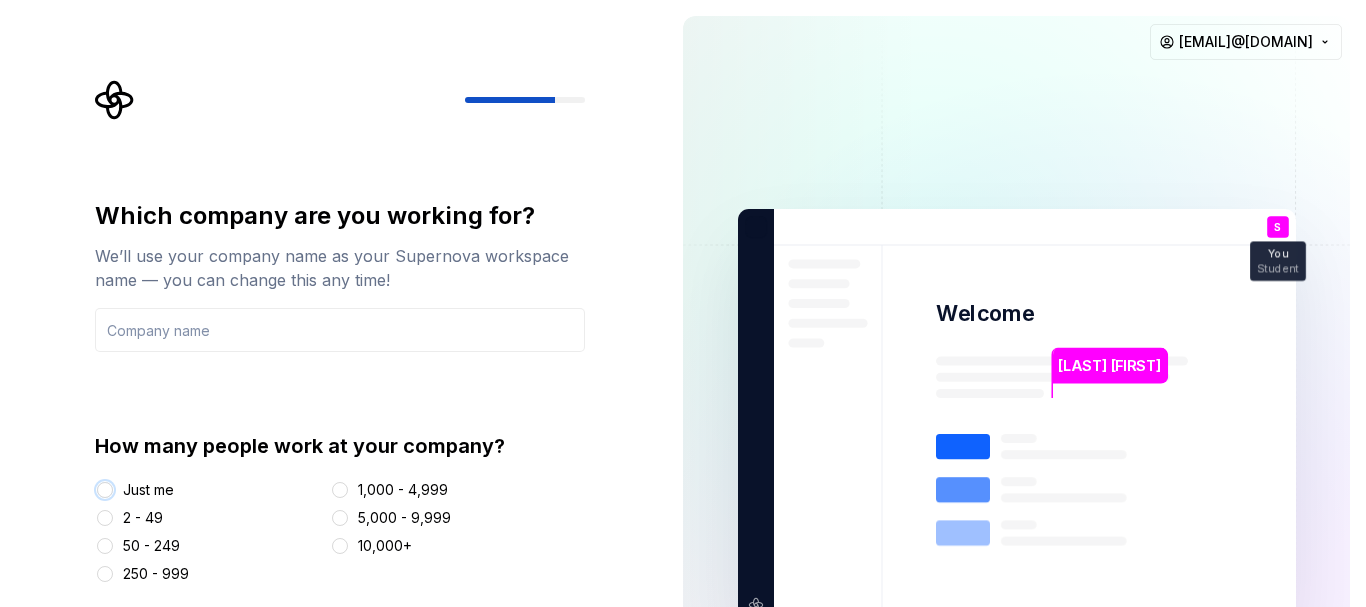 click on "Just me" at bounding box center (105, 490) 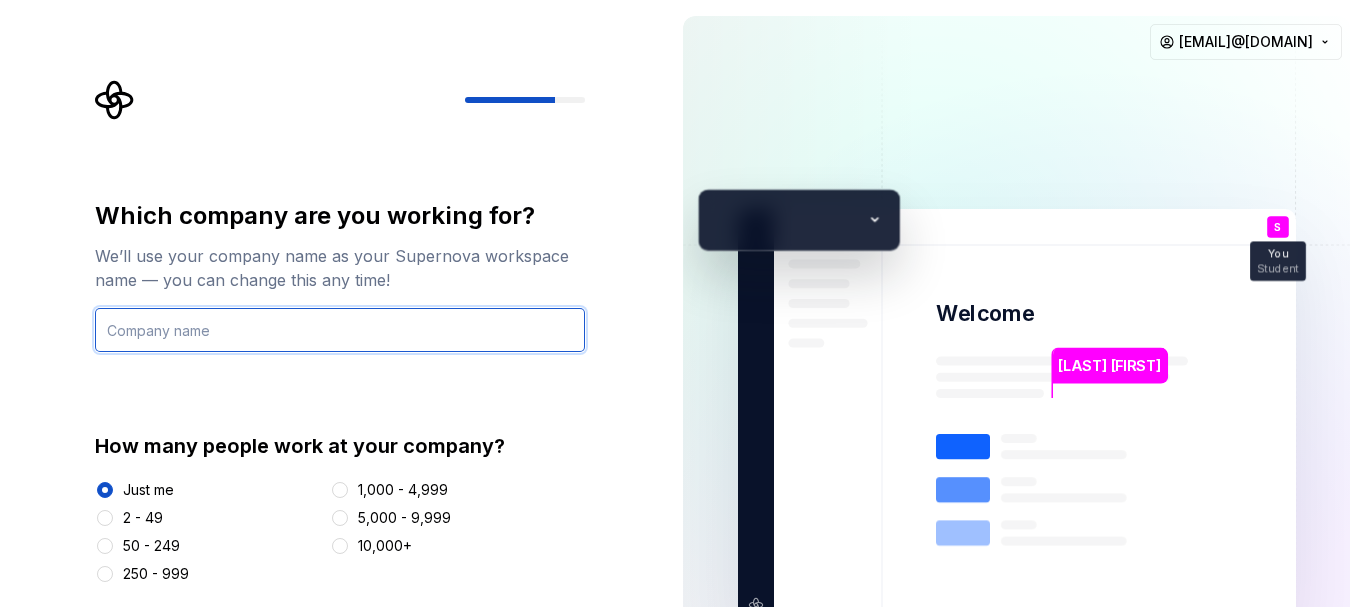 click at bounding box center (340, 330) 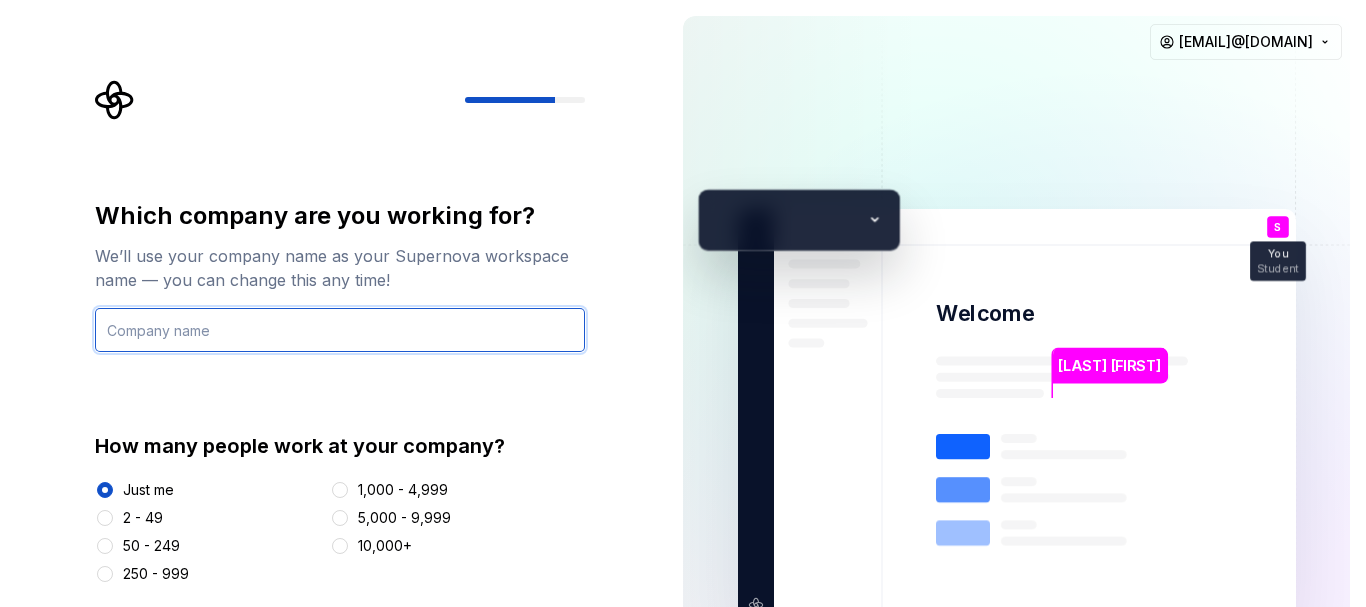 type on "=" 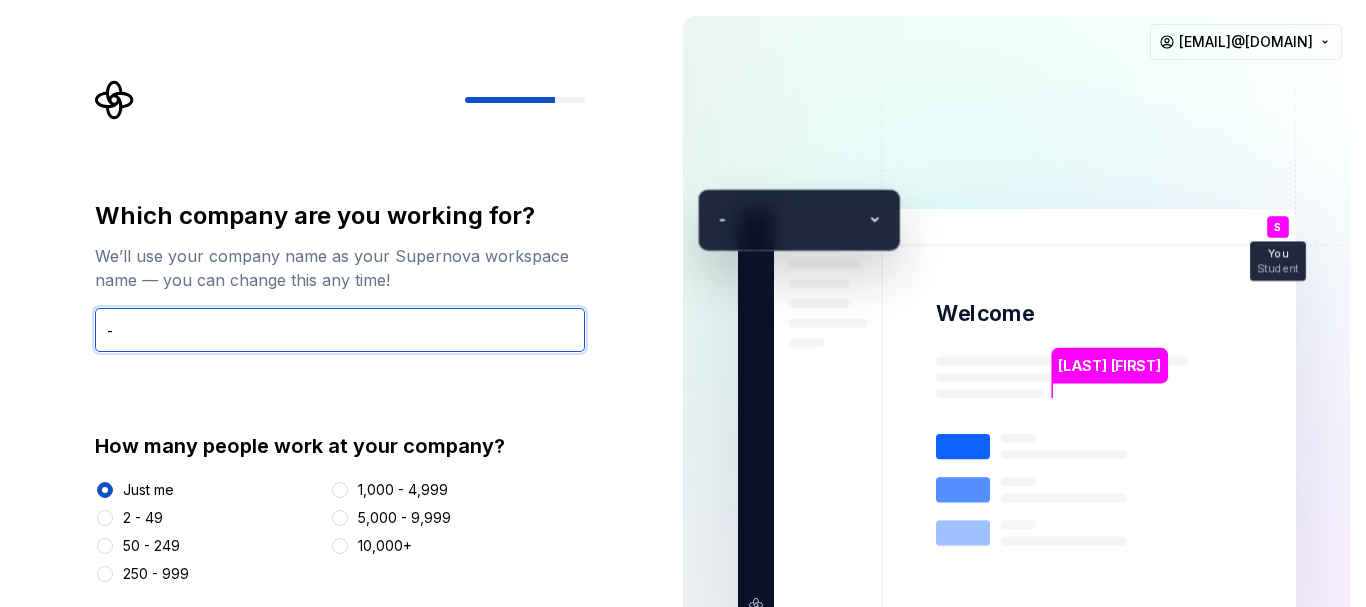 type on "-" 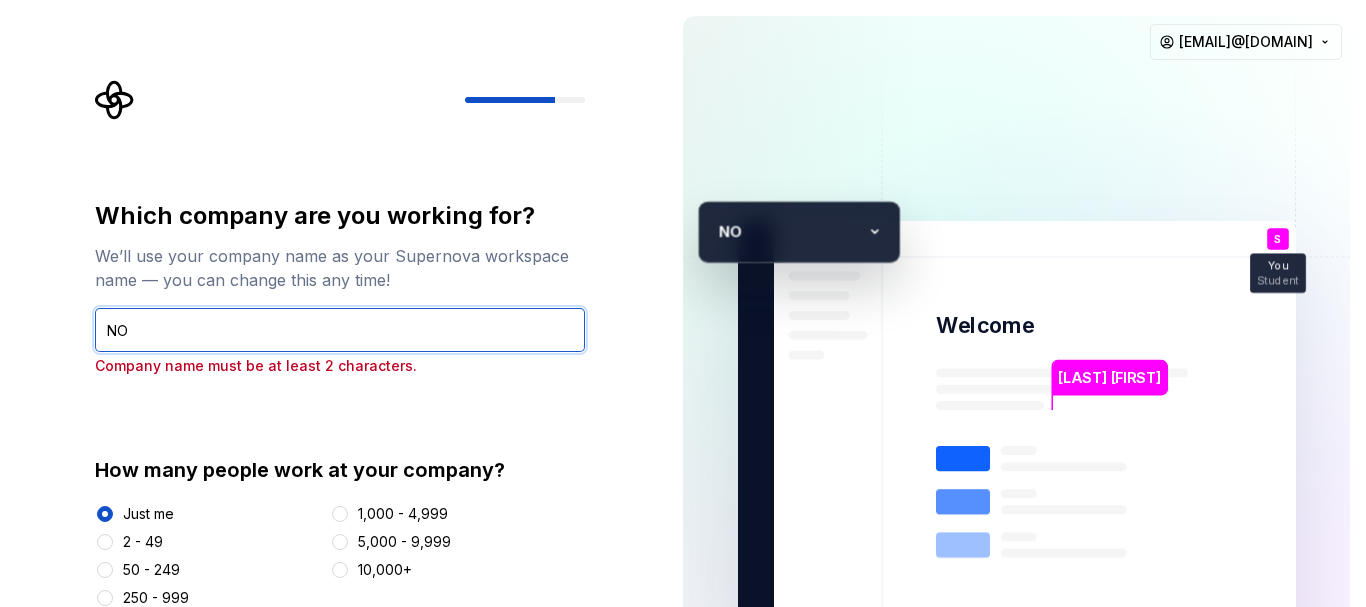 type on "NO" 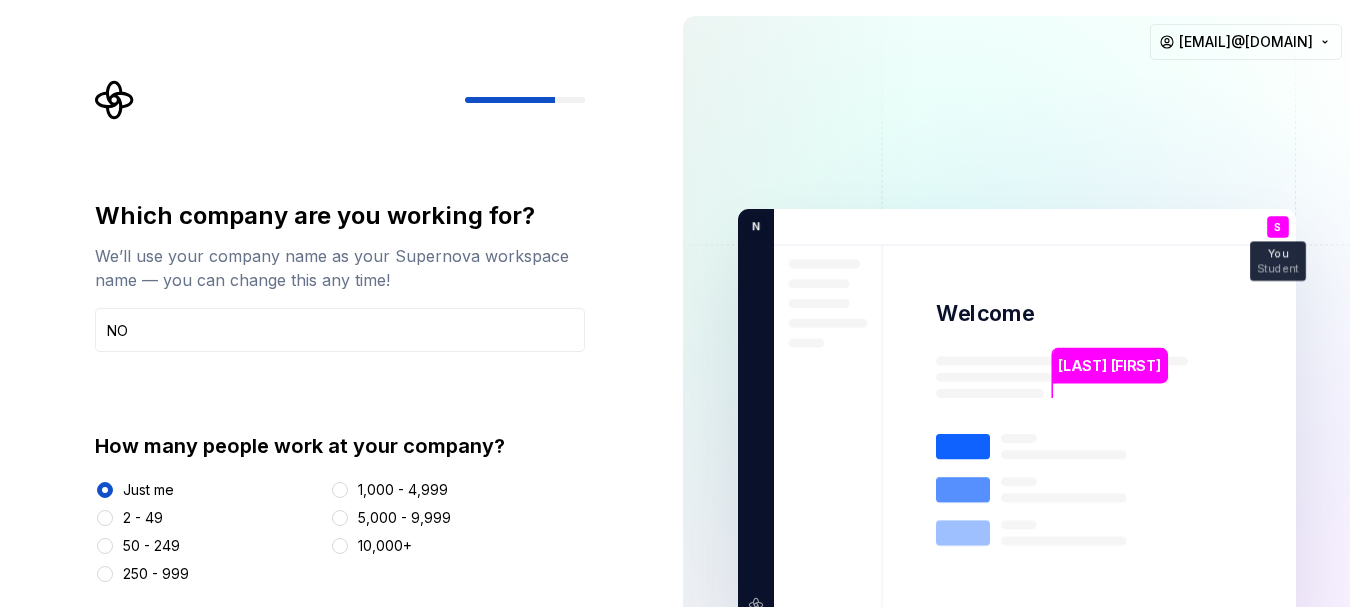 click at bounding box center (1017, 416) 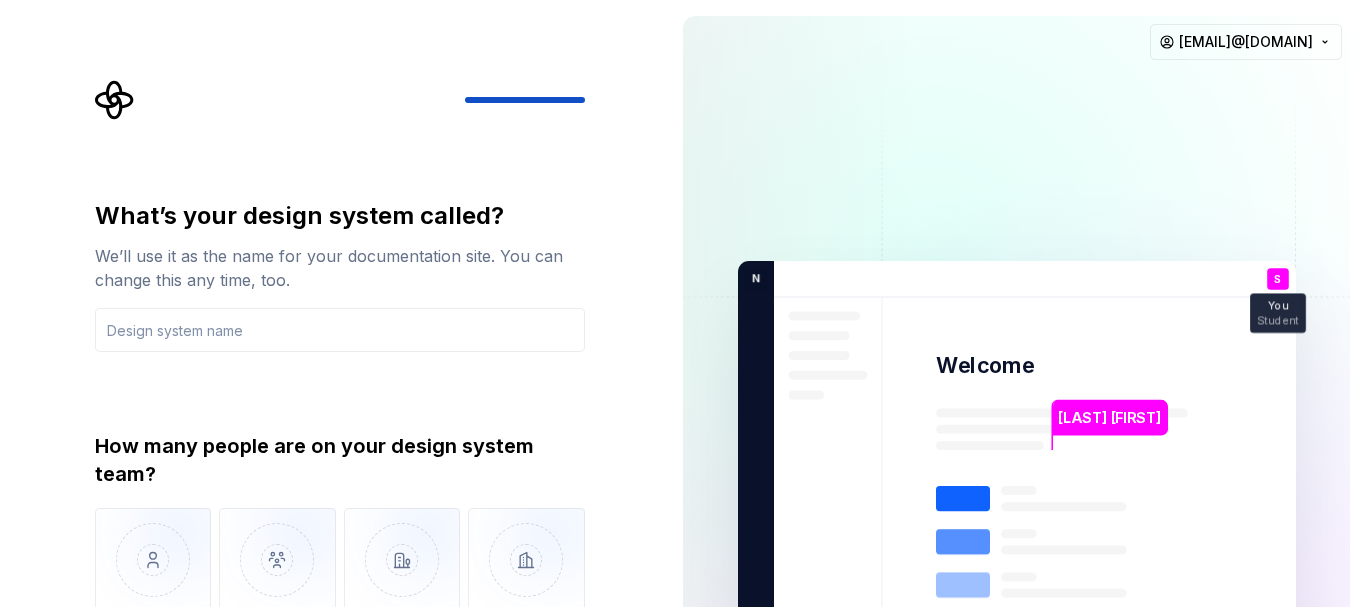 click at bounding box center [1017, 468] 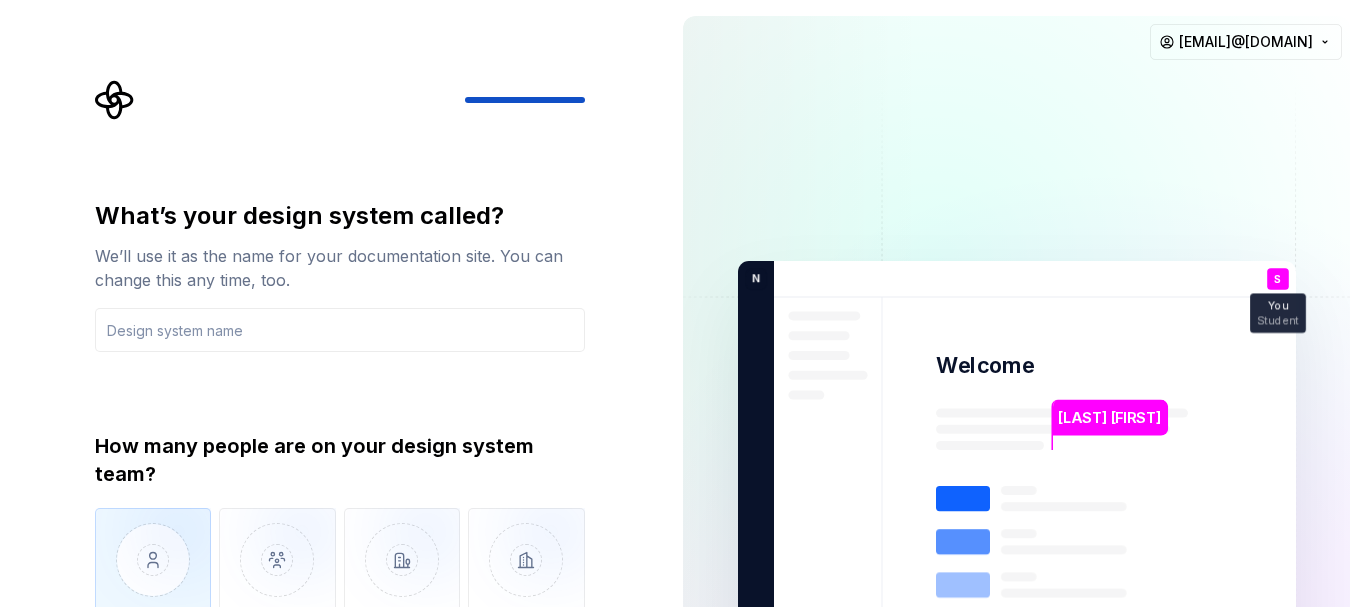 click at bounding box center (153, 575) 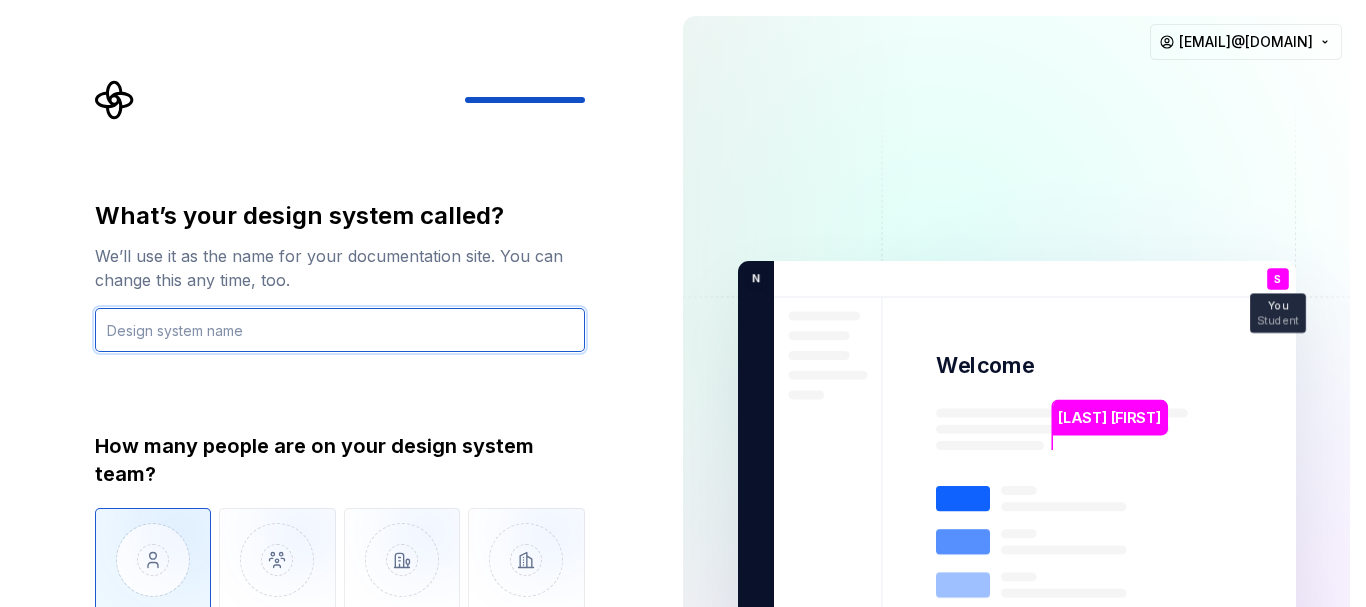 click at bounding box center (340, 330) 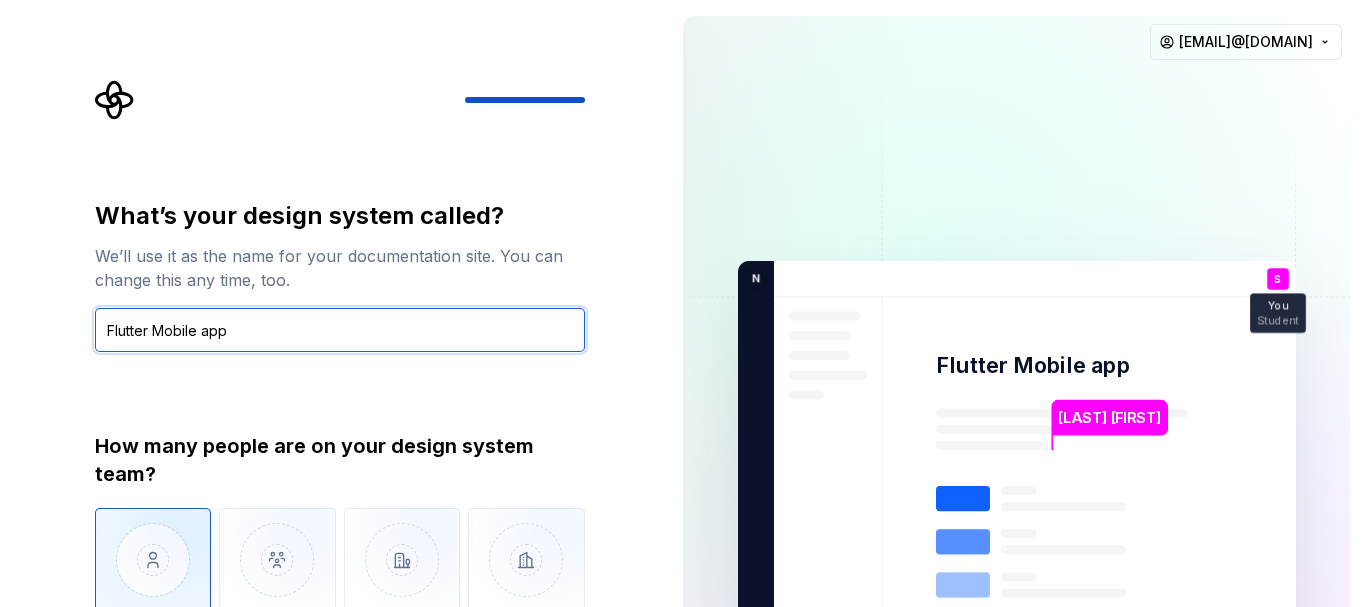 type on "Flutter Mobile app" 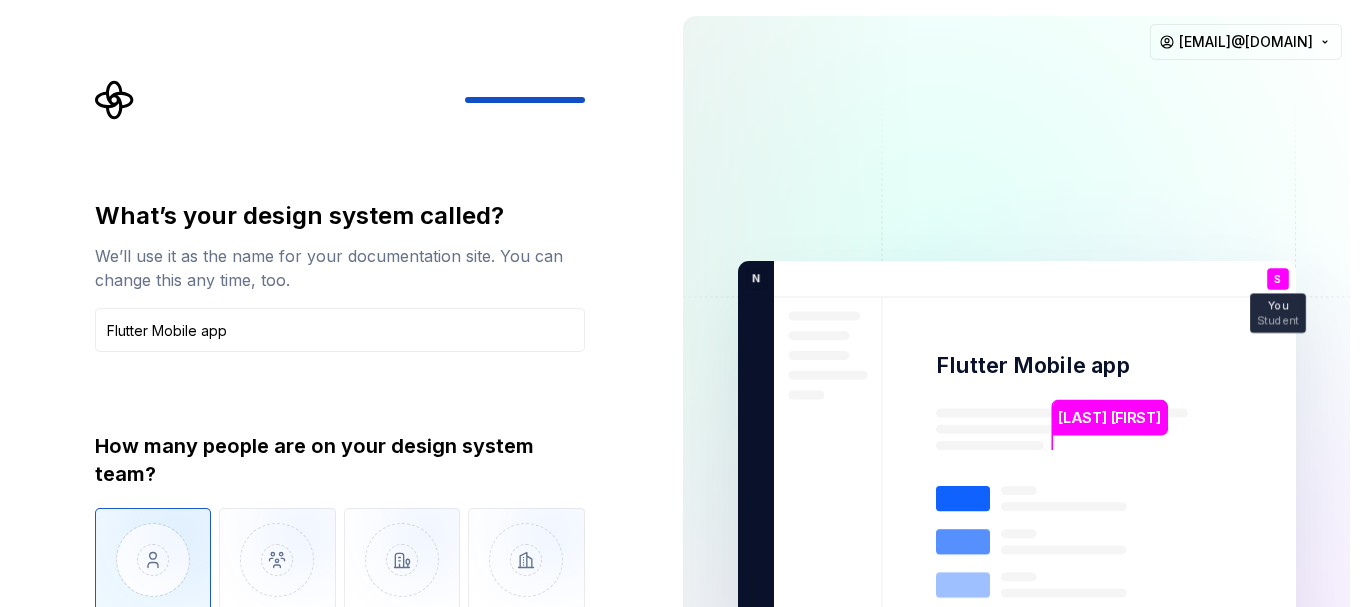 click on "What’s your design system called? We’ll use it as the name for your documentation site. You can change this any time, too. Flutter Mobile app How many people are on your design system team? Just me 2 - 5 6 - 10 10+ We don't have a dedicated design system team Back Open Supernova" at bounding box center [333, 468] 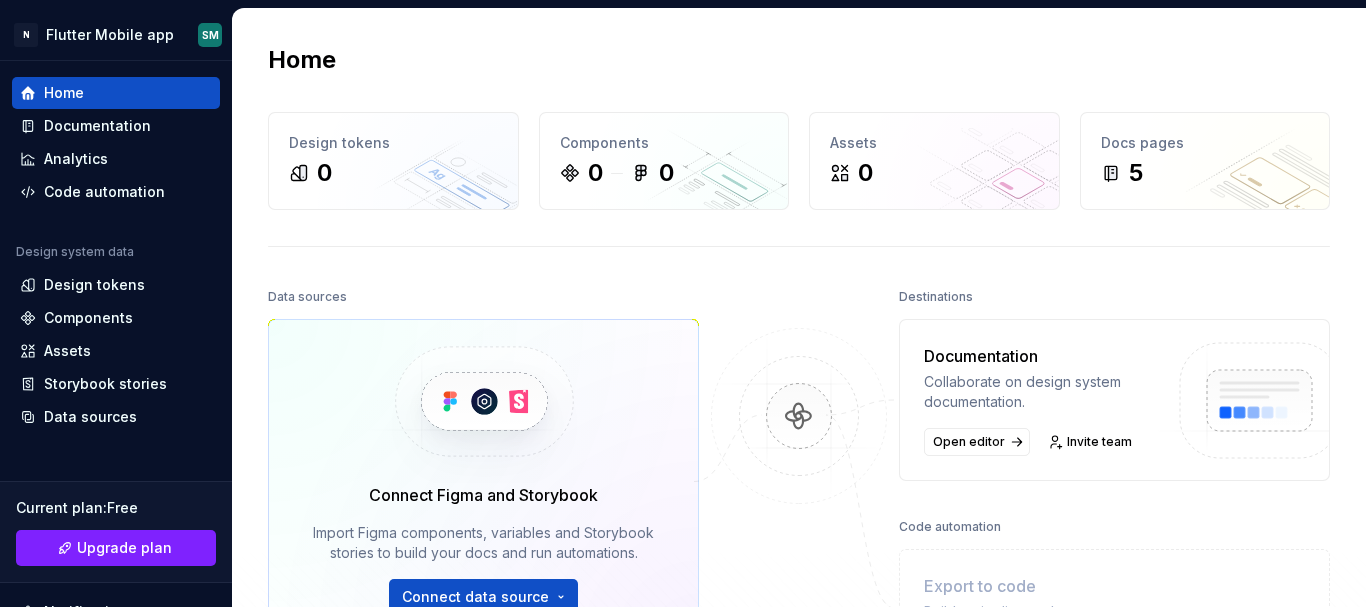 scroll, scrollTop: 335, scrollLeft: 0, axis: vertical 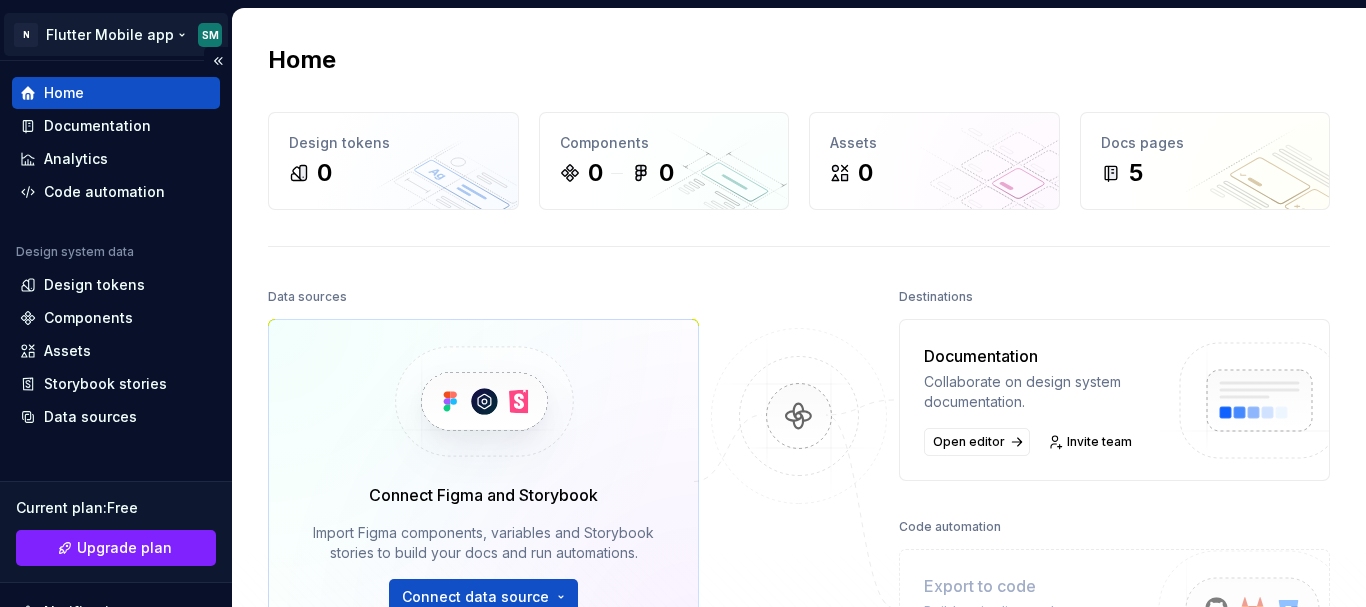 click on "N Flutter Mobile app SM Home Documentation Analytics Code automation Design system data Design tokens Components Assets Storybook stories Data sources Current plan : Free Upgrade plan Notifications Search ⌘K Invite team Settings Contact support Help Home Design tokens 0 Components 0 0 Assets 0 Docs pages 5 Data sources Connect Figma and Storybook Import Figma components, variables and Storybook stories to build your docs and run automations. Connect data source Destinations Documentation Collaborate on design system documentation. Open editor Invite team Code automation Export to code Build a pipeline and automate code delivery. Product documentation Learn how to build, manage and maintain design systems in smarter ways. Developer documentation Start delivering your design choices to your codebases right away. Join our Slack community Connect and learn with other design system practitioners." at bounding box center (683, 303) 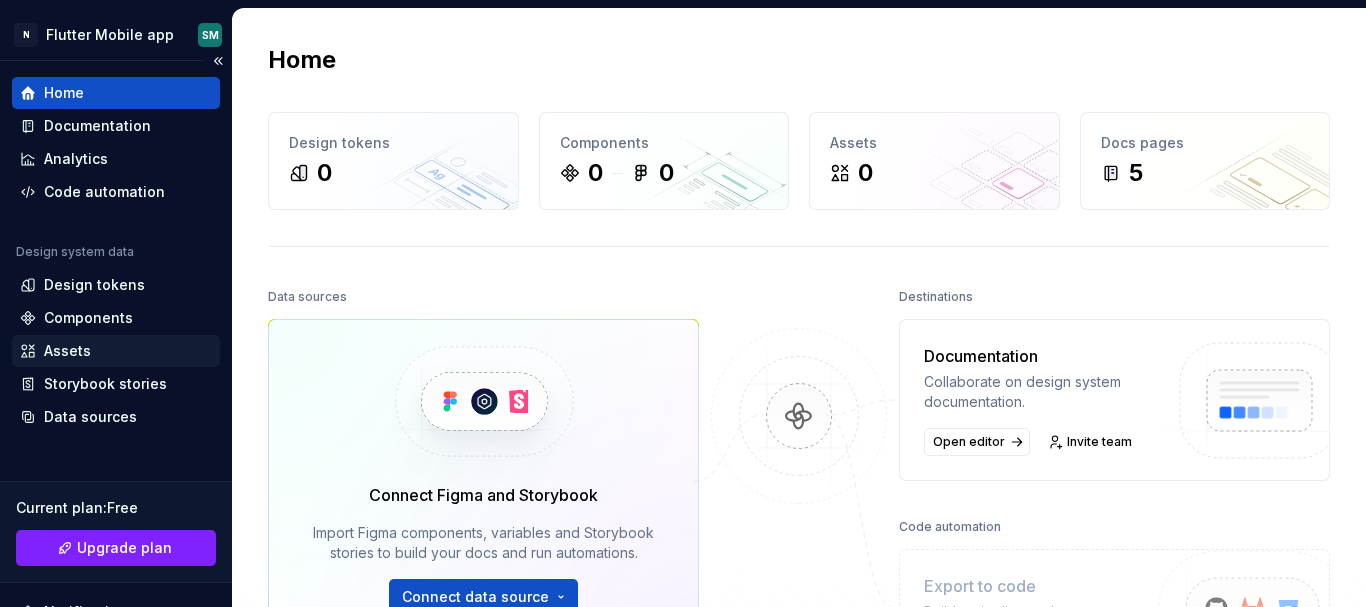 click on "N Flutter Mobile app SM Home Documentation Analytics Code automation Design system data Design tokens Components Assets Storybook stories Data sources Current plan : Free Upgrade plan Notifications Search ⌘K Invite team Settings Contact support Help Home Design tokens 0 Components 0 0 Assets 0 Docs pages 5 Data sources Connect Figma and Storybook Import Figma components, variables and Storybook stories to build your docs and run automations. Connect data source Destinations Documentation Collaborate on design system documentation. Open editor Invite team Code automation Export to code Build a pipeline and automate code delivery. Product documentation Learn how to build, manage and maintain design systems in smarter ways. Developer documentation Start delivering your design choices to your codebases right away. Join our Slack community Connect and learn with other design system practitioners." at bounding box center (683, 303) 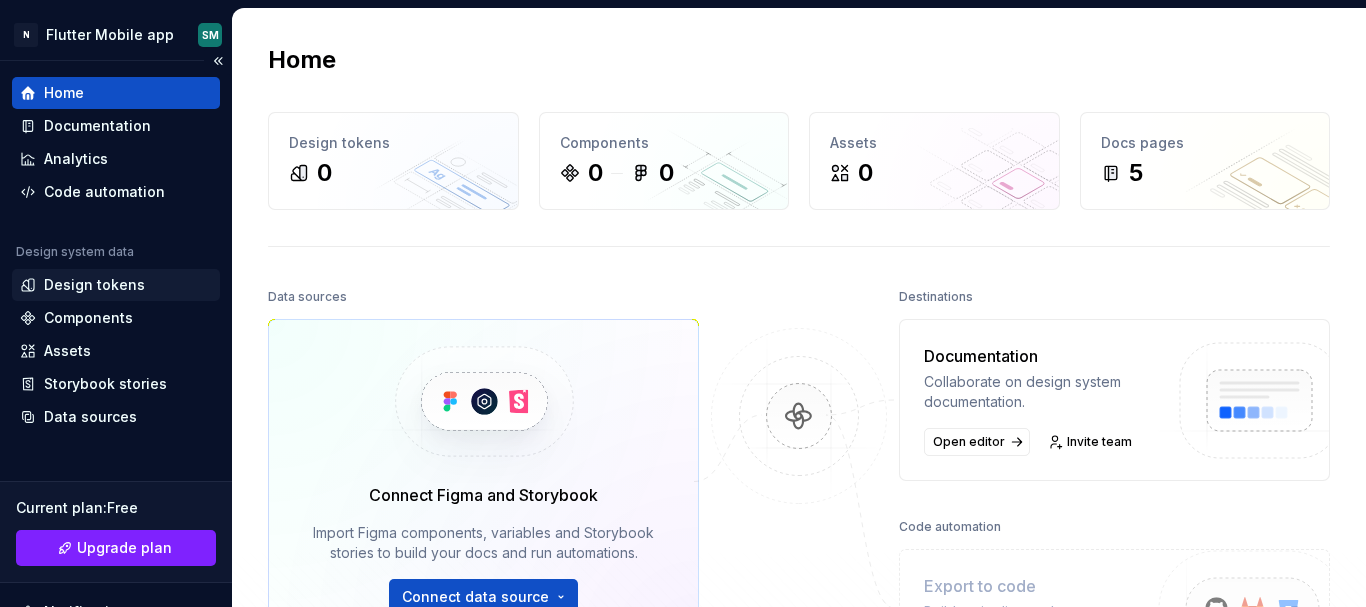 click on "Design tokens" at bounding box center (94, 285) 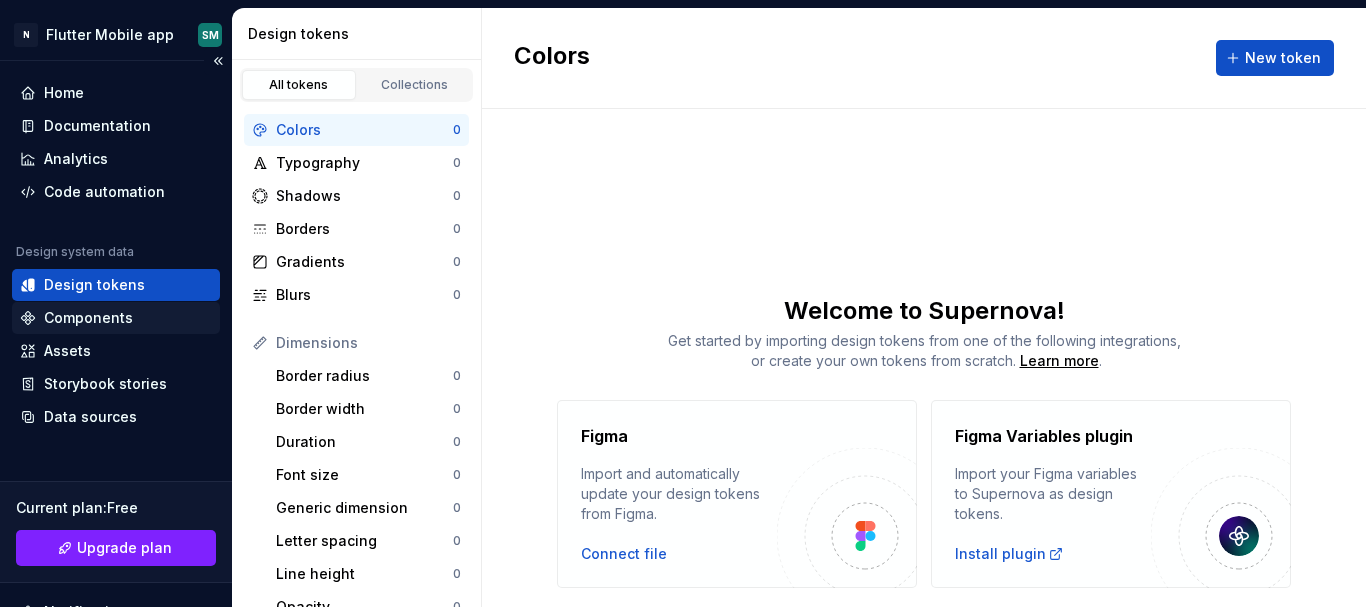 click on "Components" at bounding box center [116, 318] 